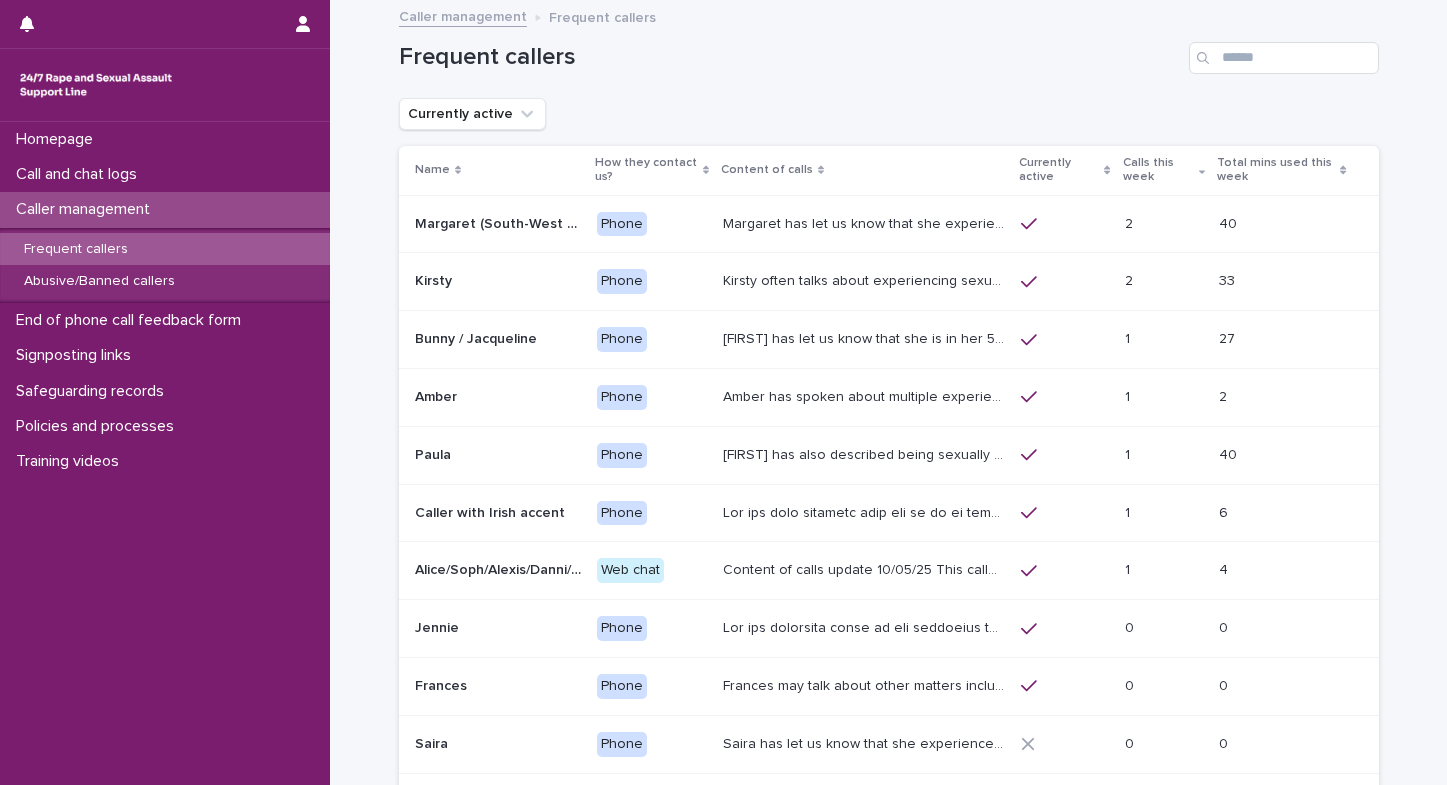 scroll, scrollTop: 0, scrollLeft: 0, axis: both 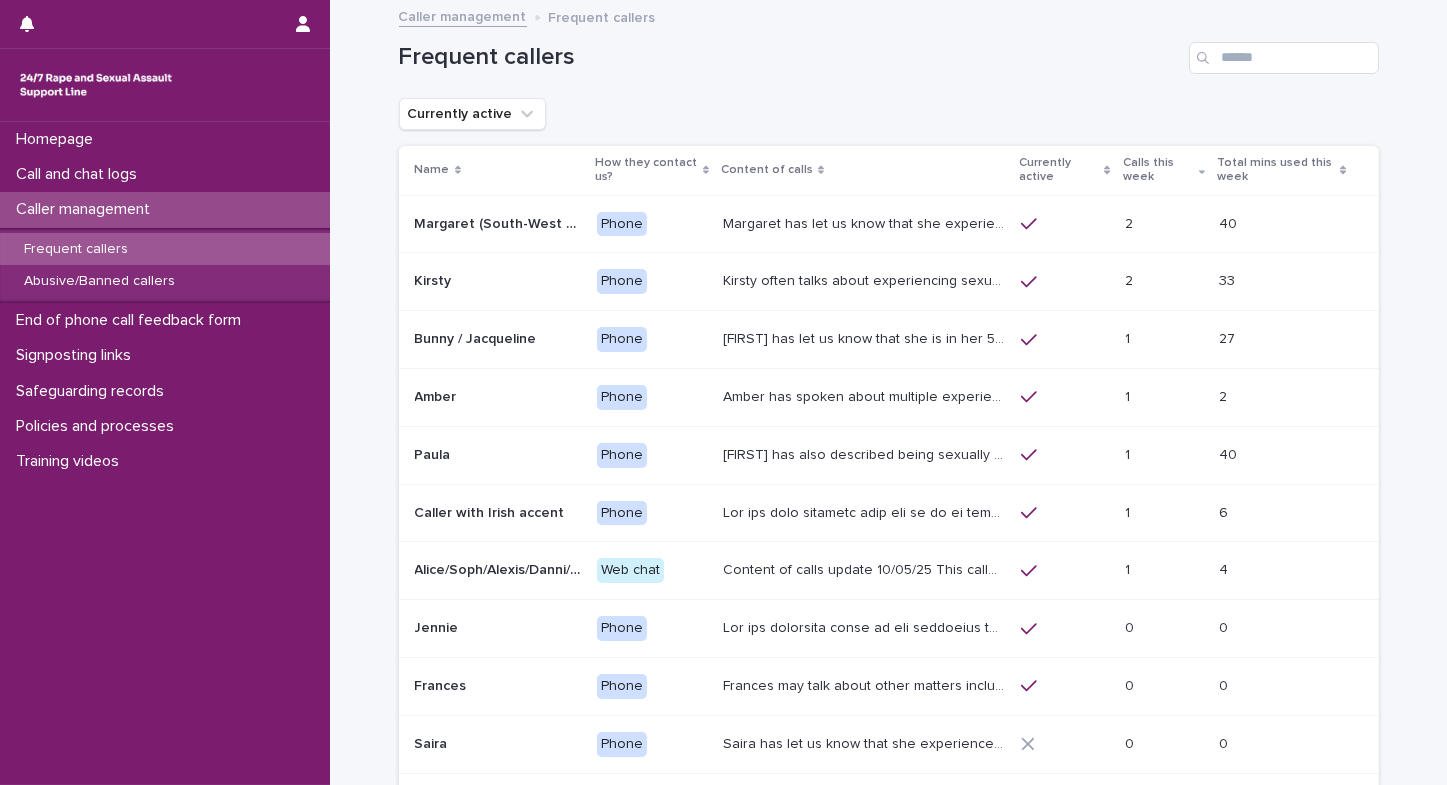 click on "Calls this week" at bounding box center [1158, 170] 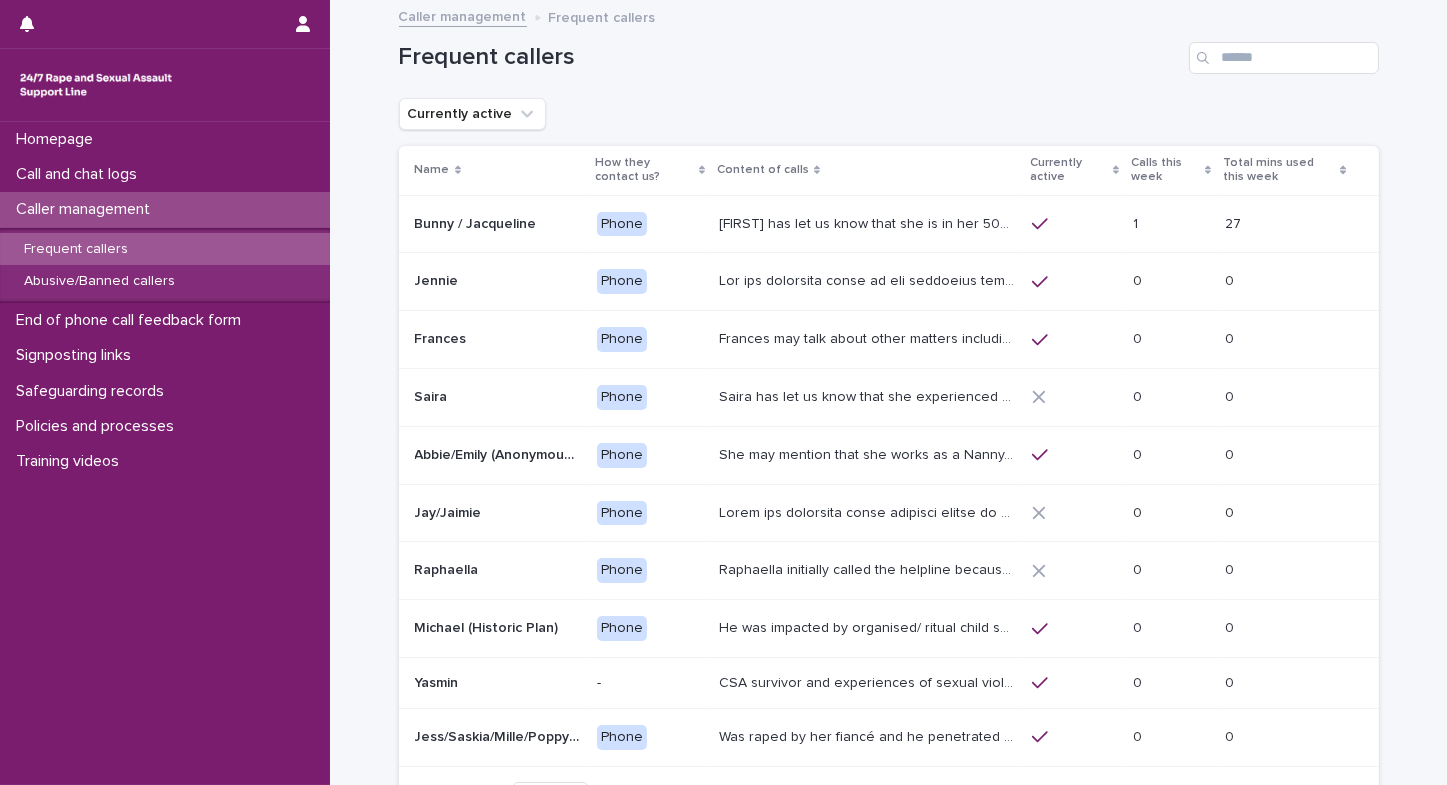 click on "Calls this week" at bounding box center [1165, 170] 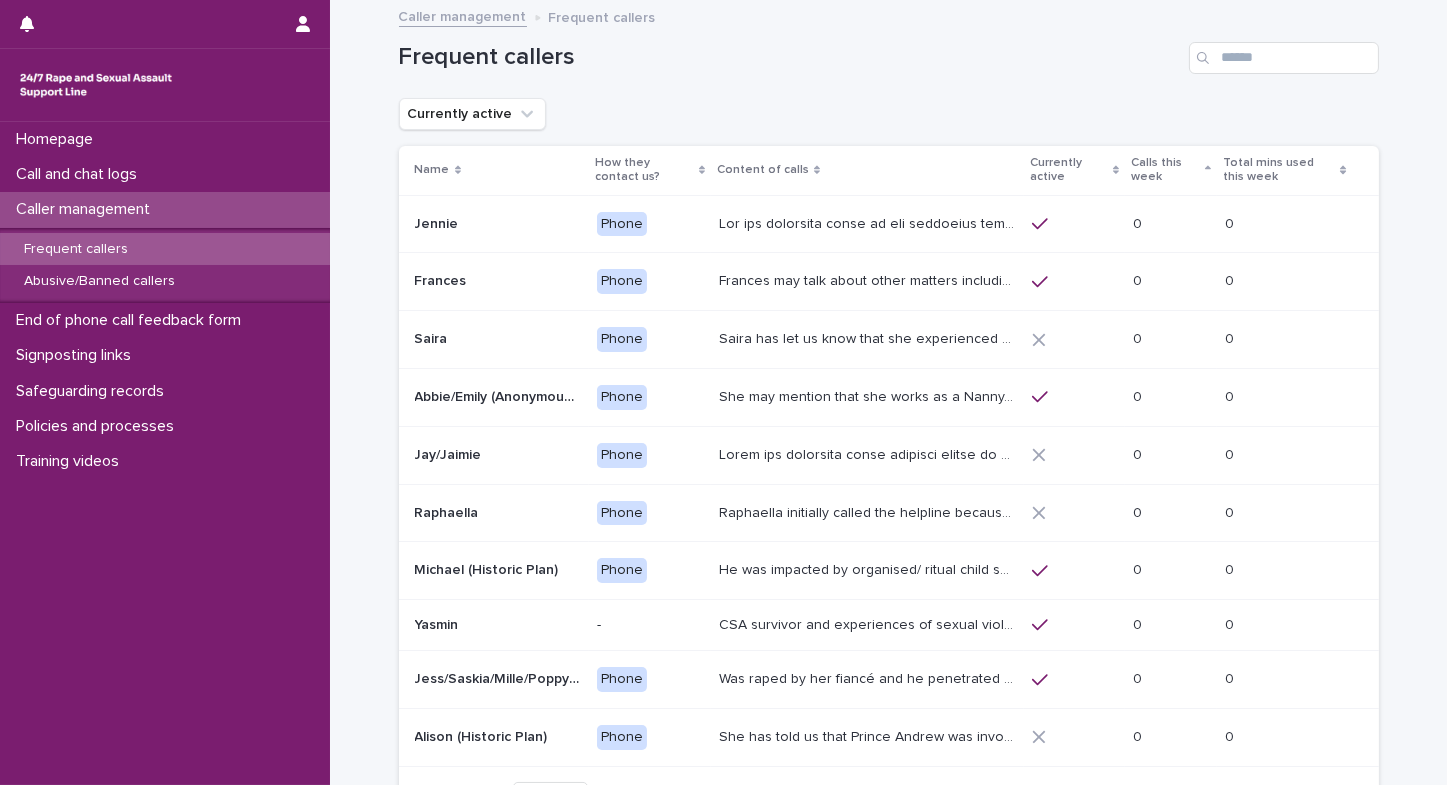 click on "Calls this week" at bounding box center (1165, 170) 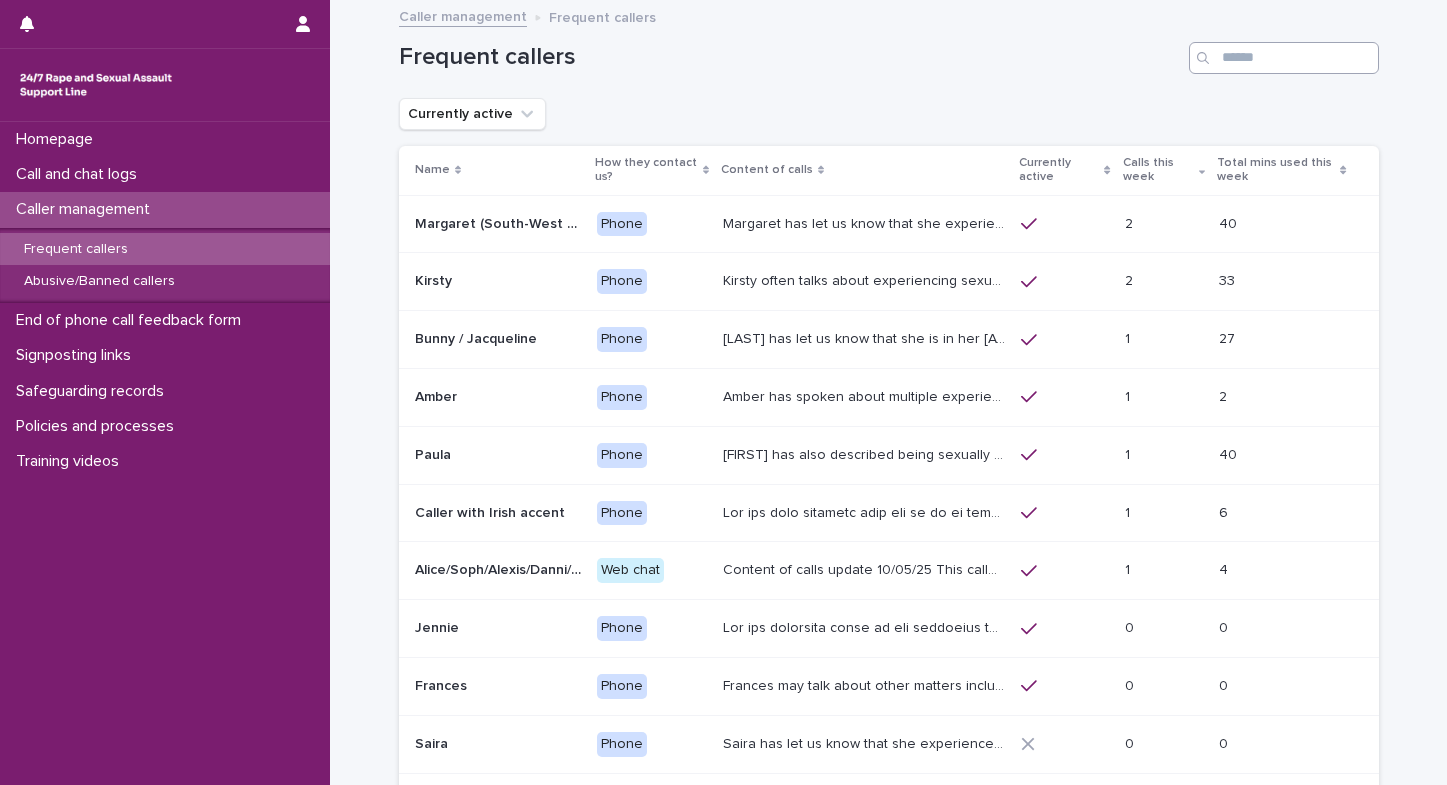 scroll, scrollTop: 0, scrollLeft: 0, axis: both 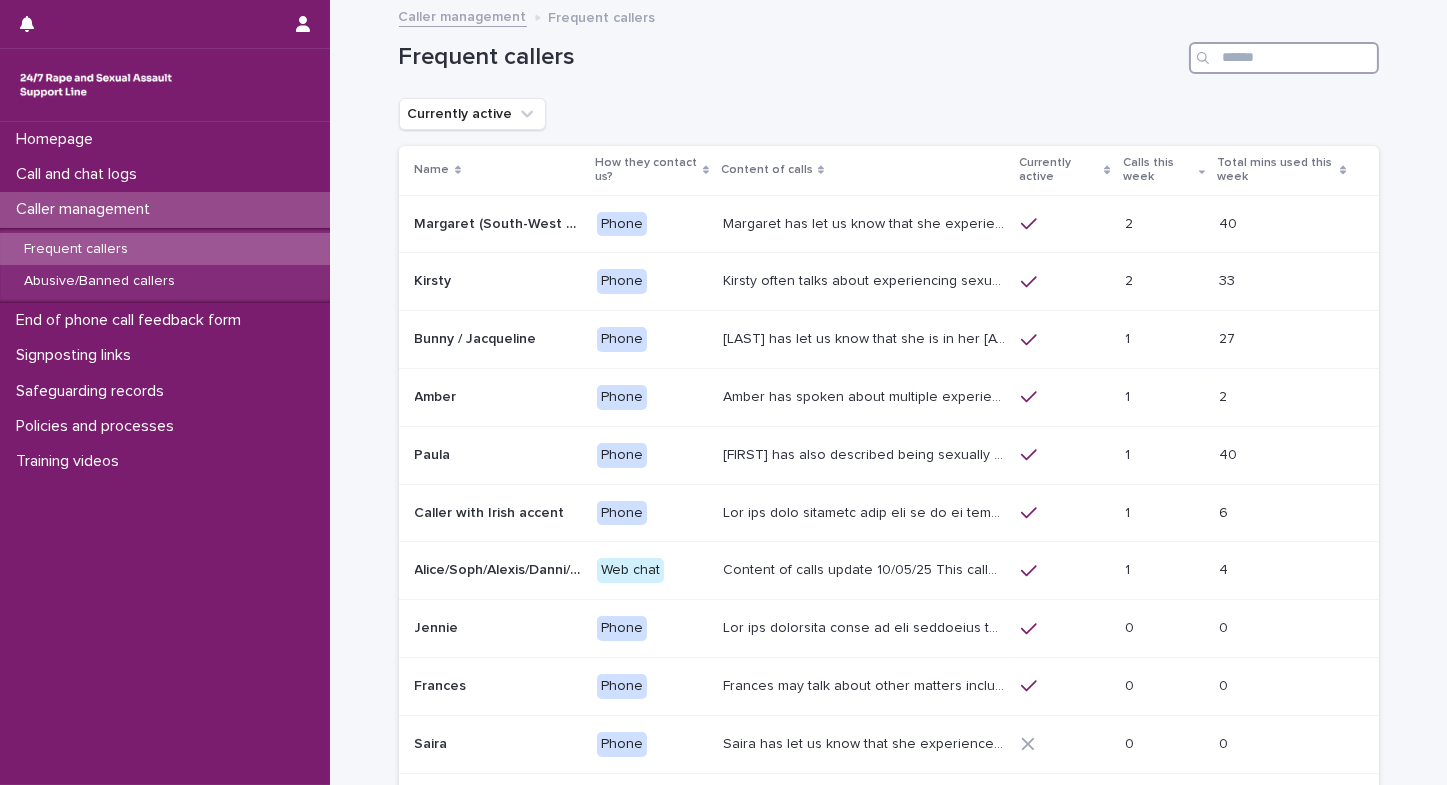 click at bounding box center [1284, 58] 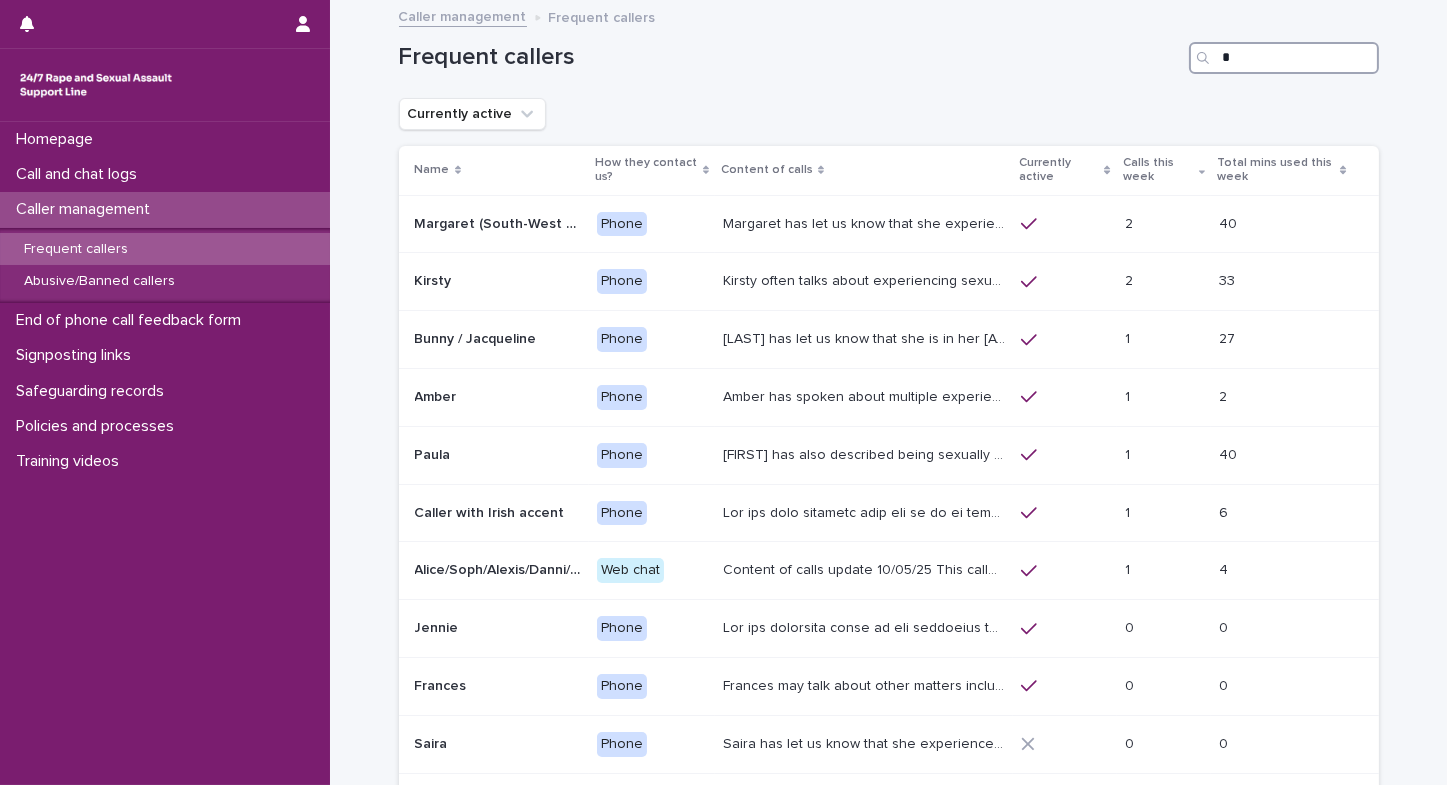 click on "*" at bounding box center (1284, 58) 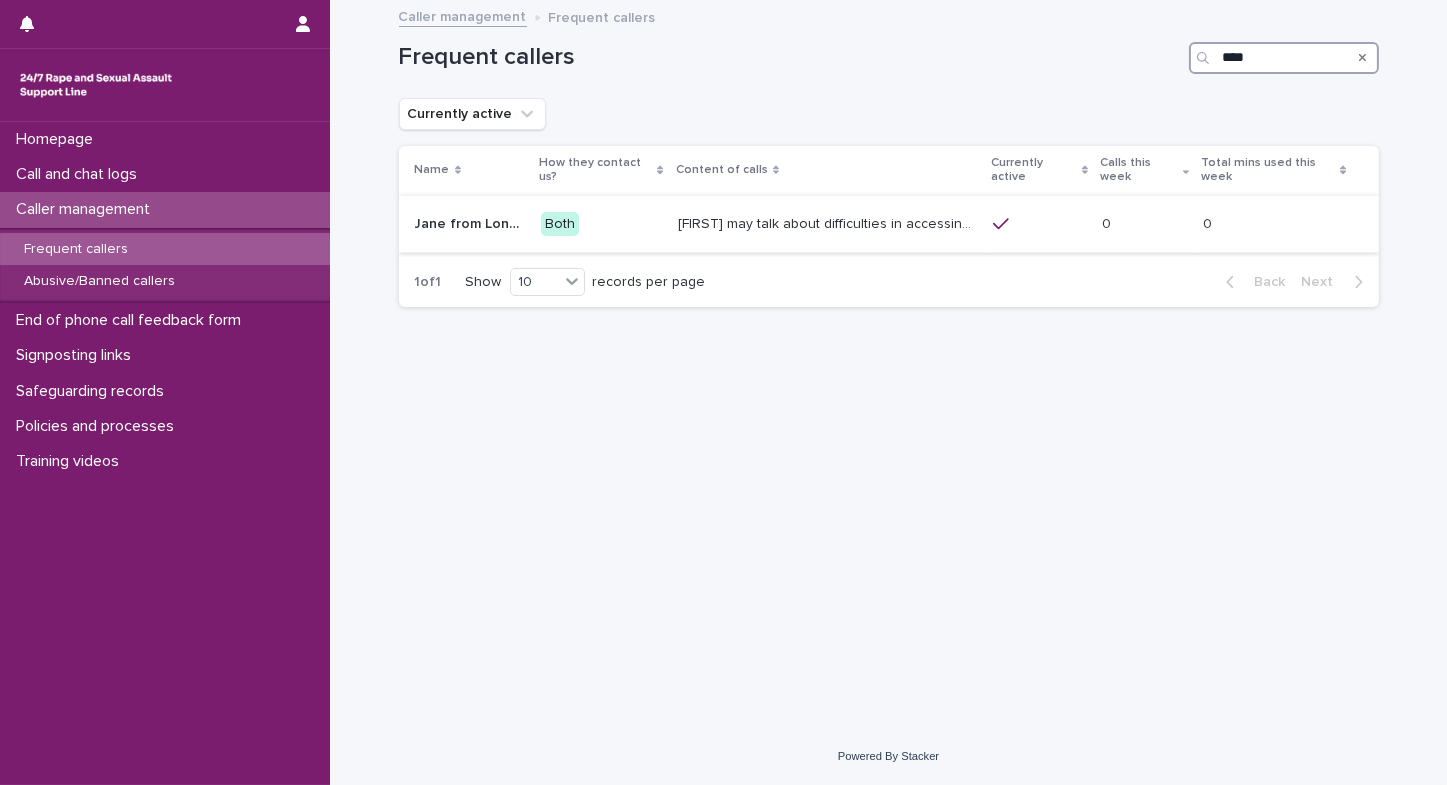 type on "****" 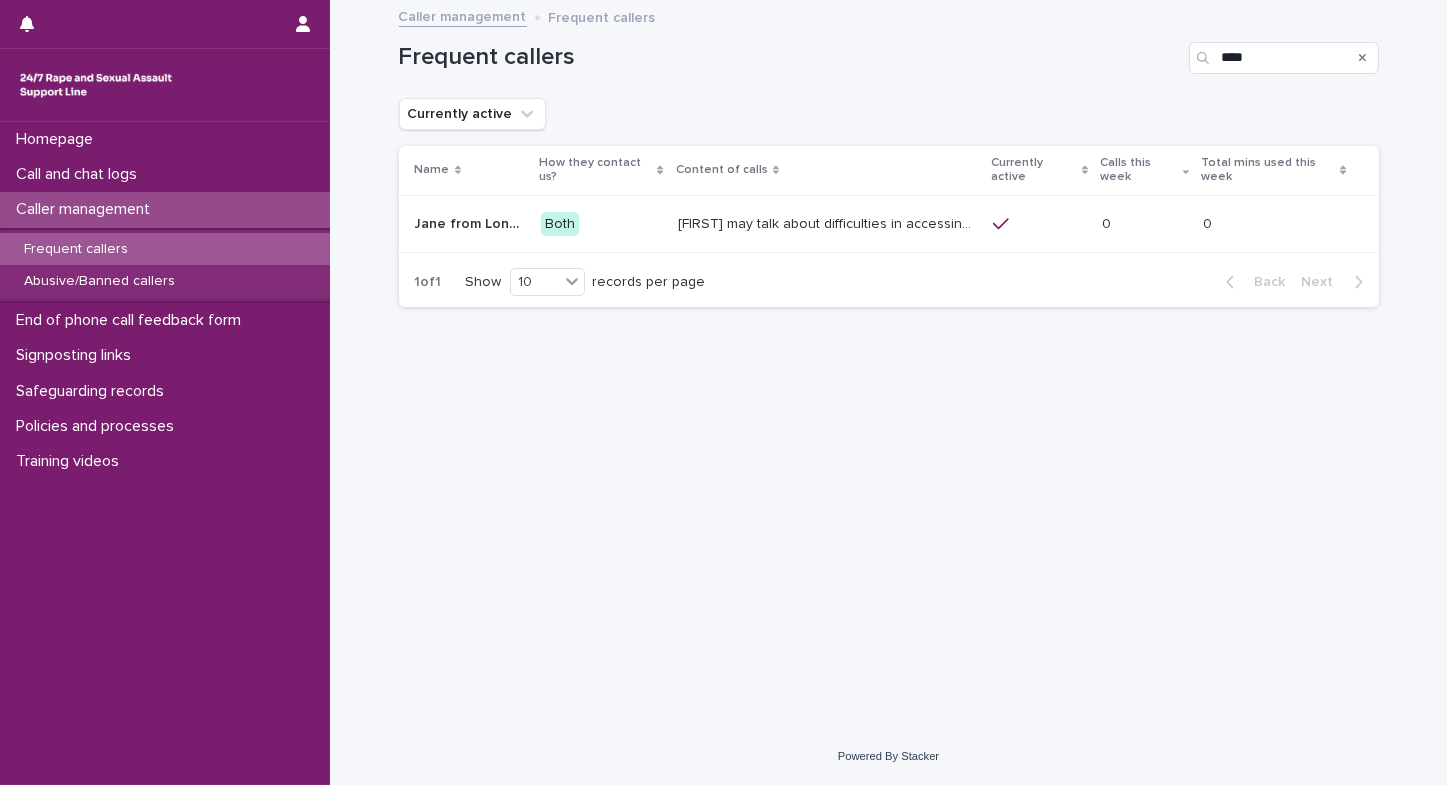 click on "[FIRST] may talk about difficulties in accessing the right support service, and has also expressed being angry. She often uses the space to express her anger.
[FIRST] also may discuss how our helpline or other helplines do not provide support to her the way she wants to be supported.
[FIRST] may discuss her preferred model of support (which is non-verbal, e.g. bodywork and telling stories to express her emotions)
On one chat, she referred to the services as '[ANON]' (rather than '[ANON]', e.g. '[ANON] should have responded sooner')
She has (in [MONTH] [YEAR]) mentioned [NAME] being involved in a recent situation of abuse." at bounding box center [830, 222] 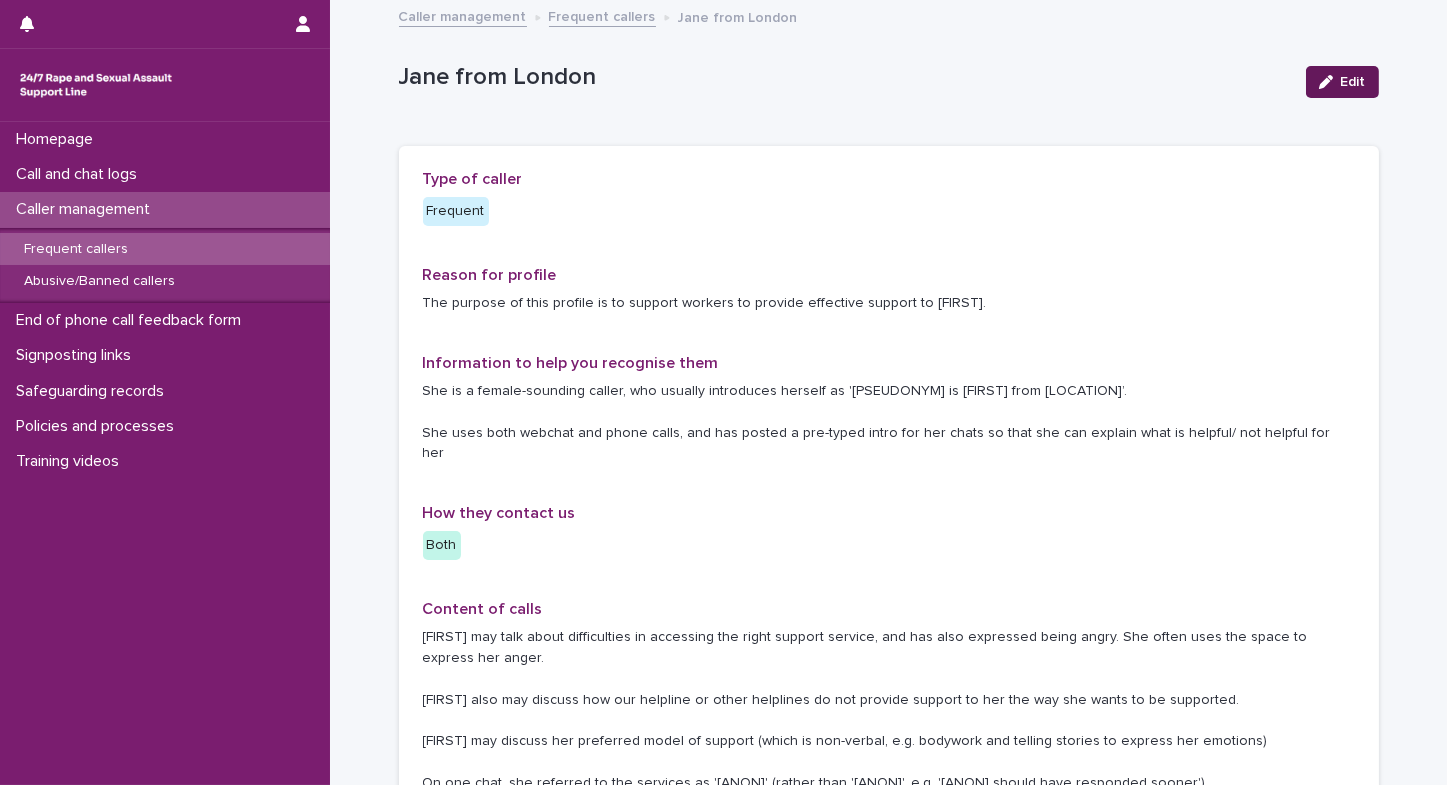 click 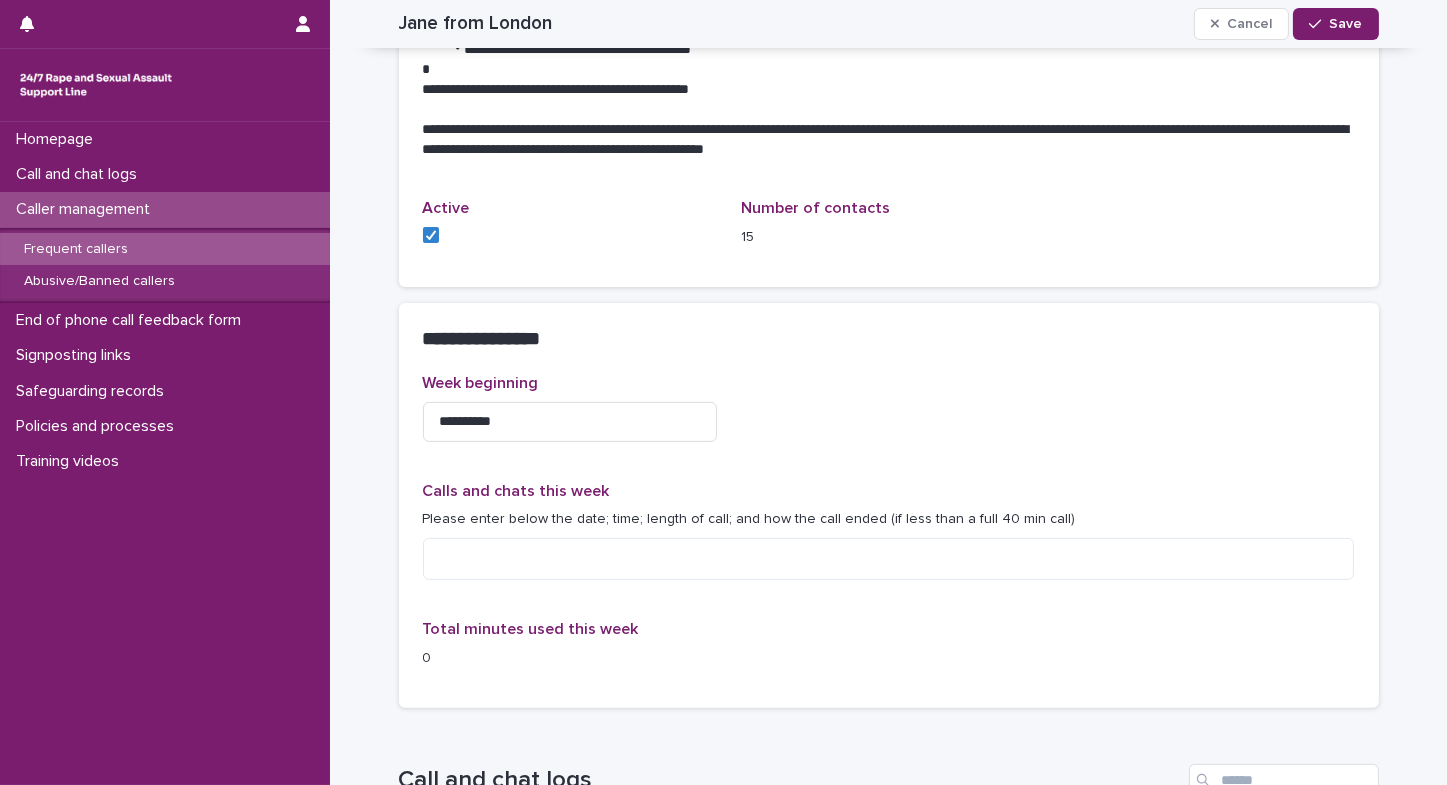scroll, scrollTop: 1086, scrollLeft: 0, axis: vertical 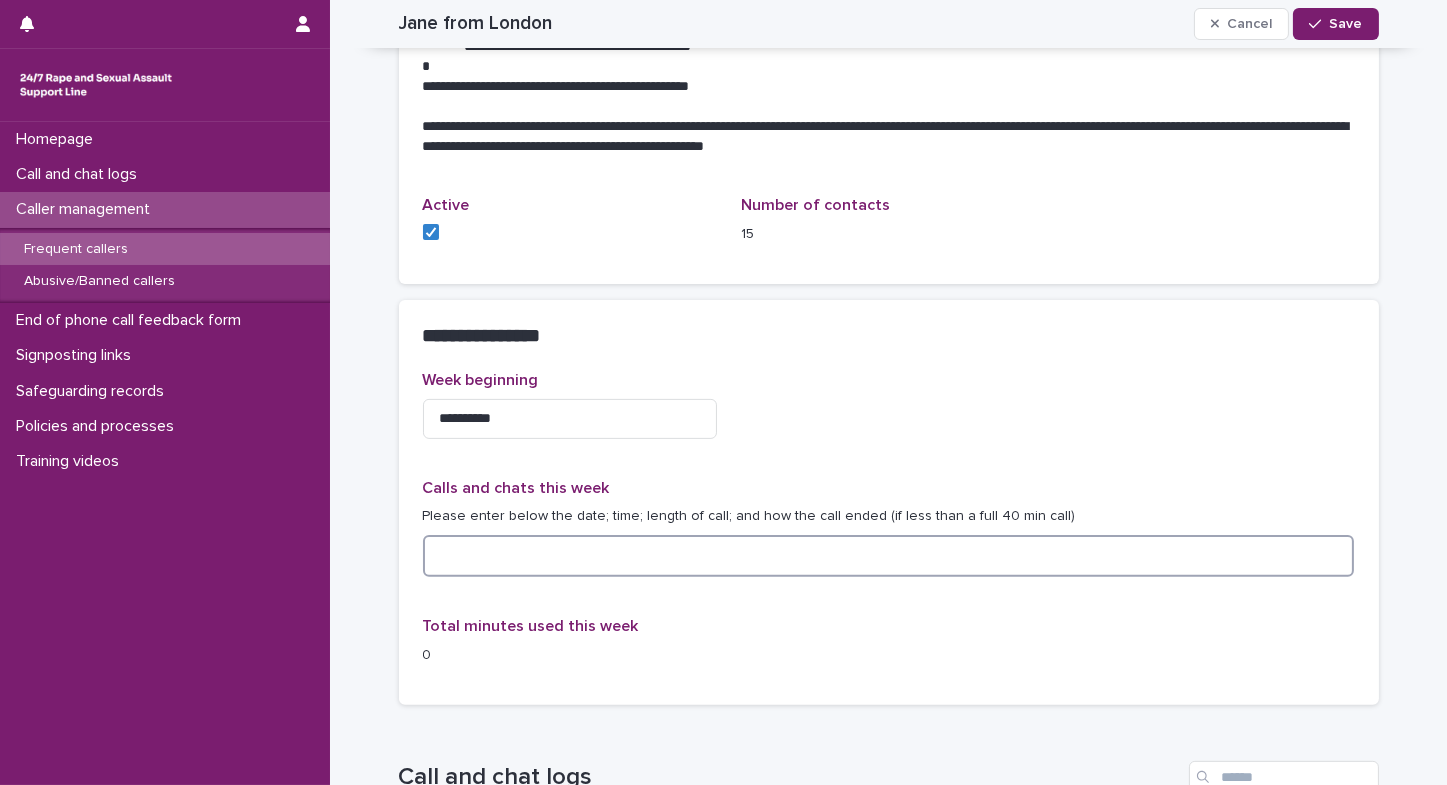 click at bounding box center [889, 556] 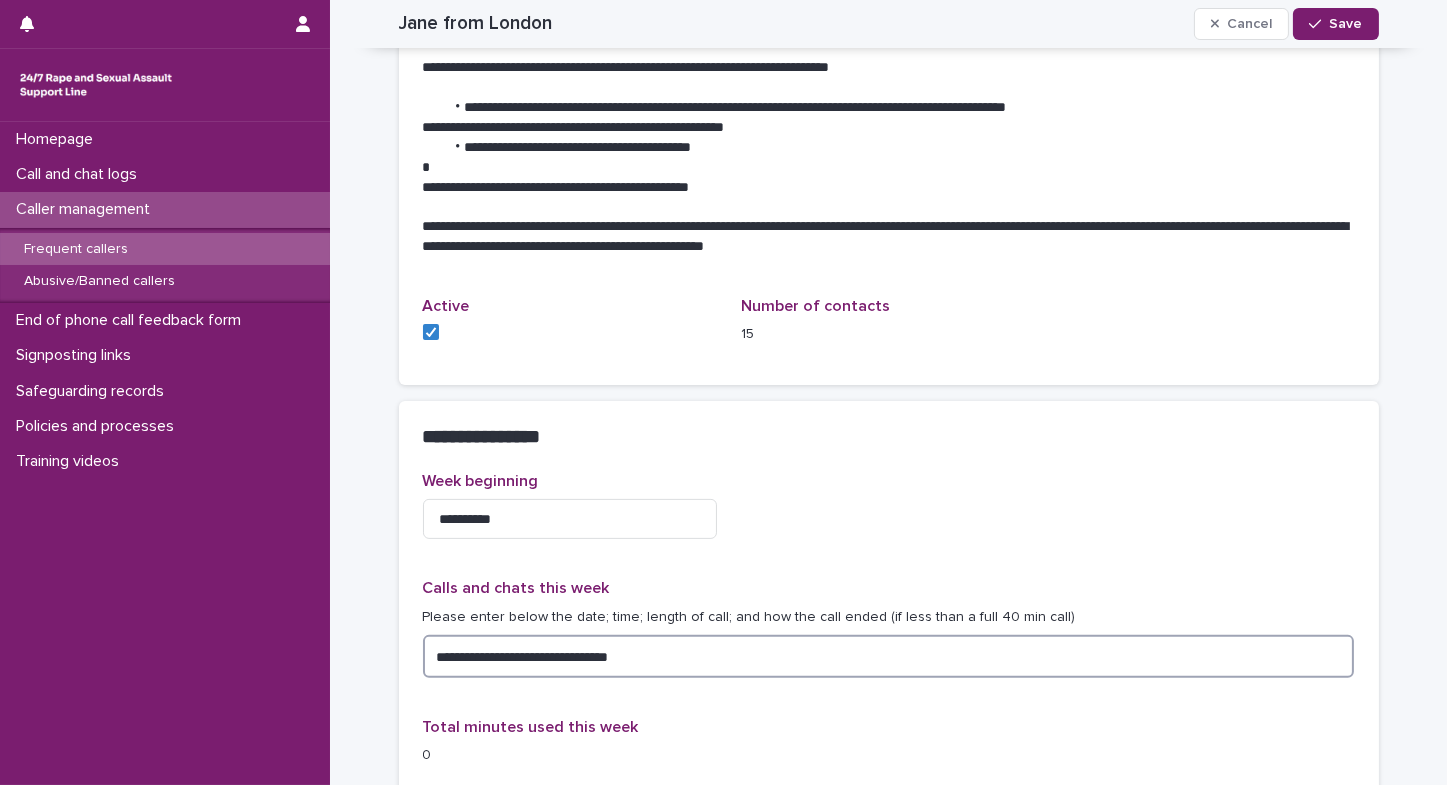 scroll, scrollTop: 1136, scrollLeft: 0, axis: vertical 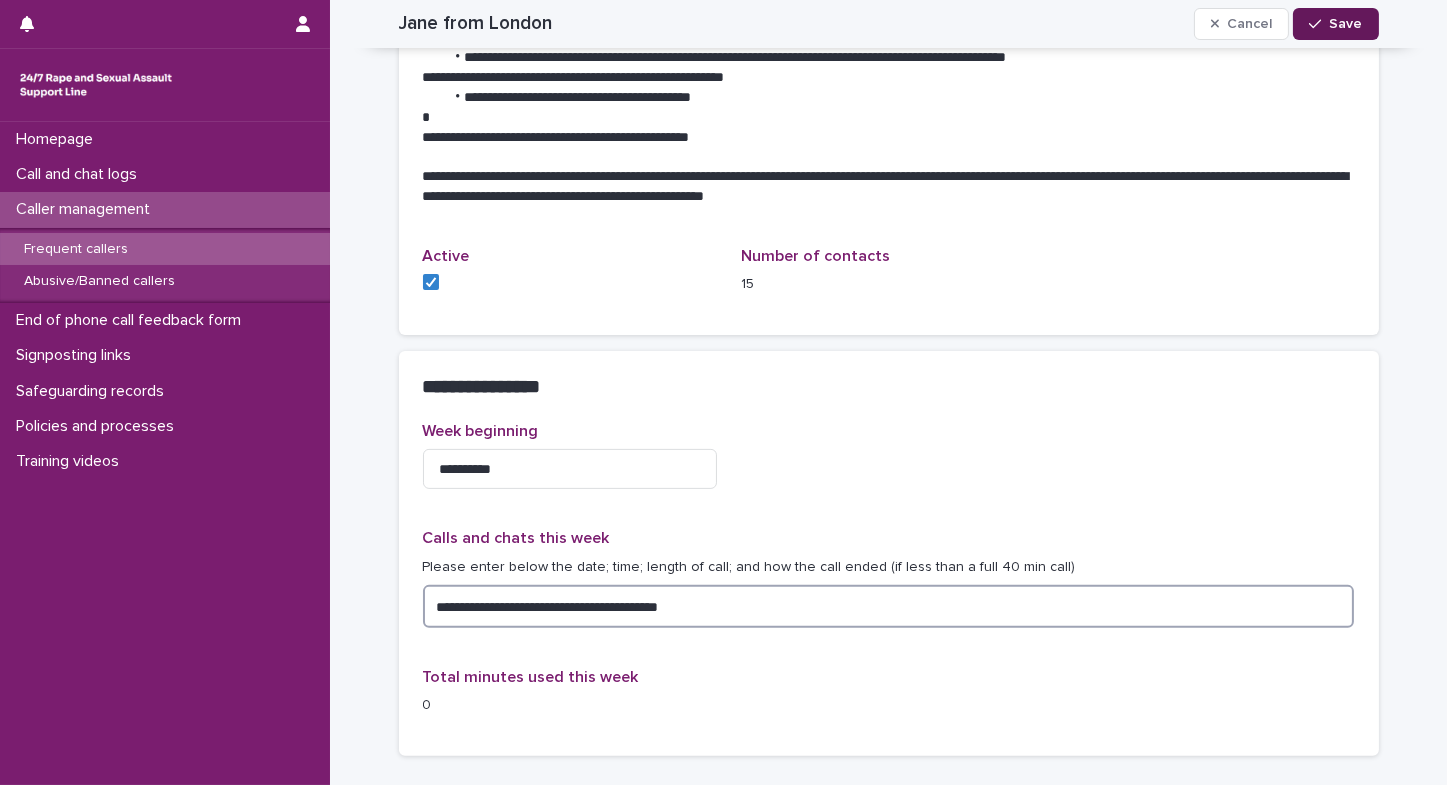 type on "**********" 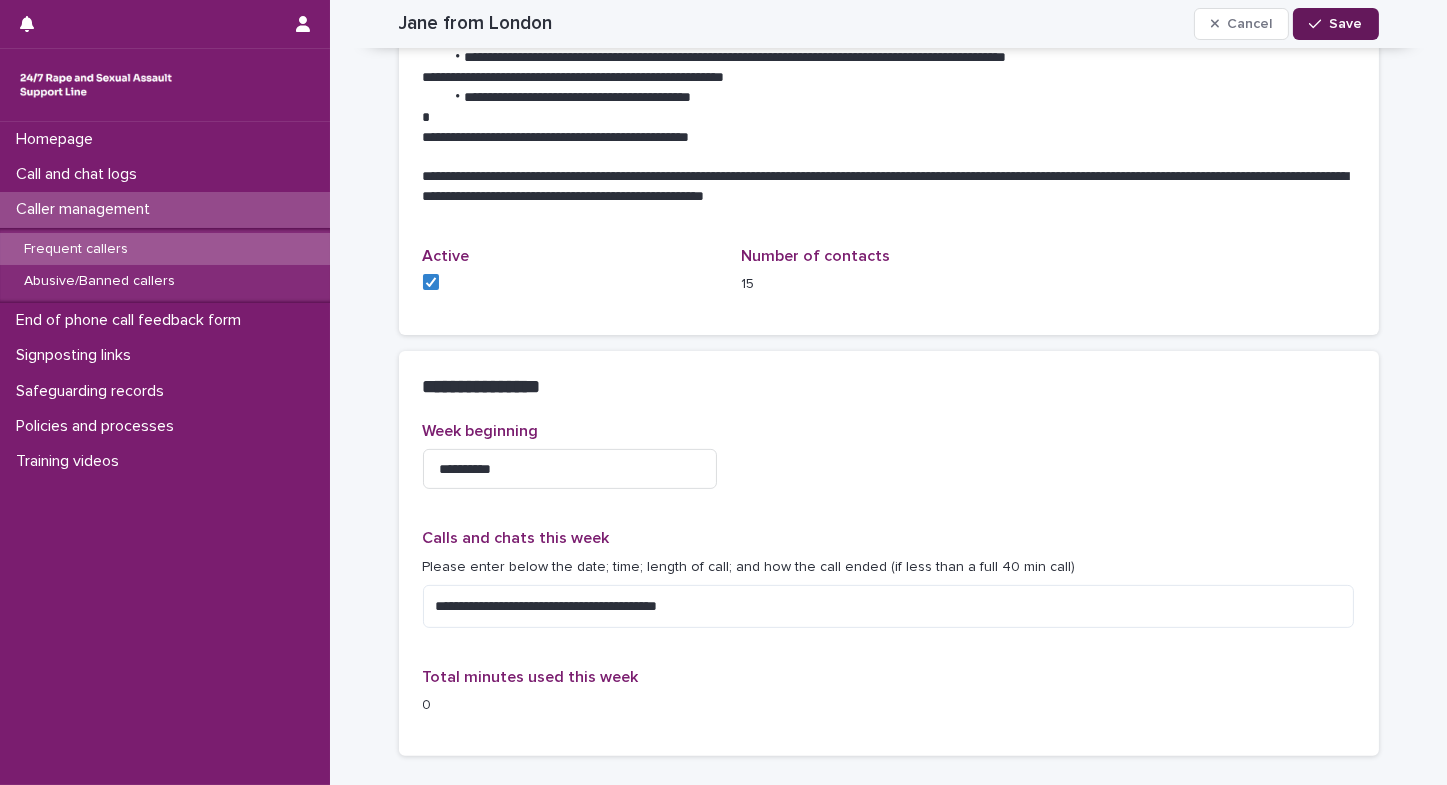 click on "Save" at bounding box center [1335, 24] 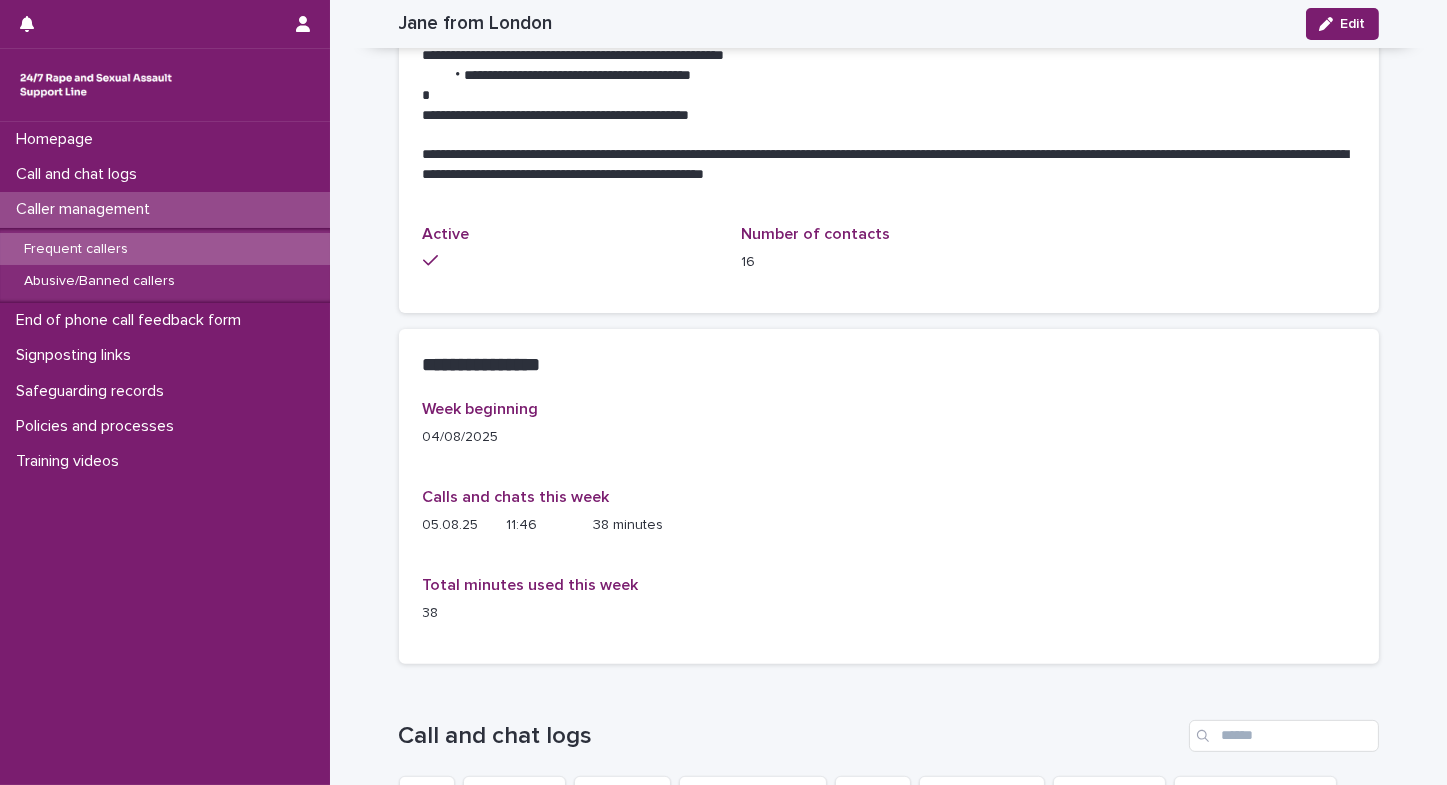 scroll, scrollTop: 1068, scrollLeft: 0, axis: vertical 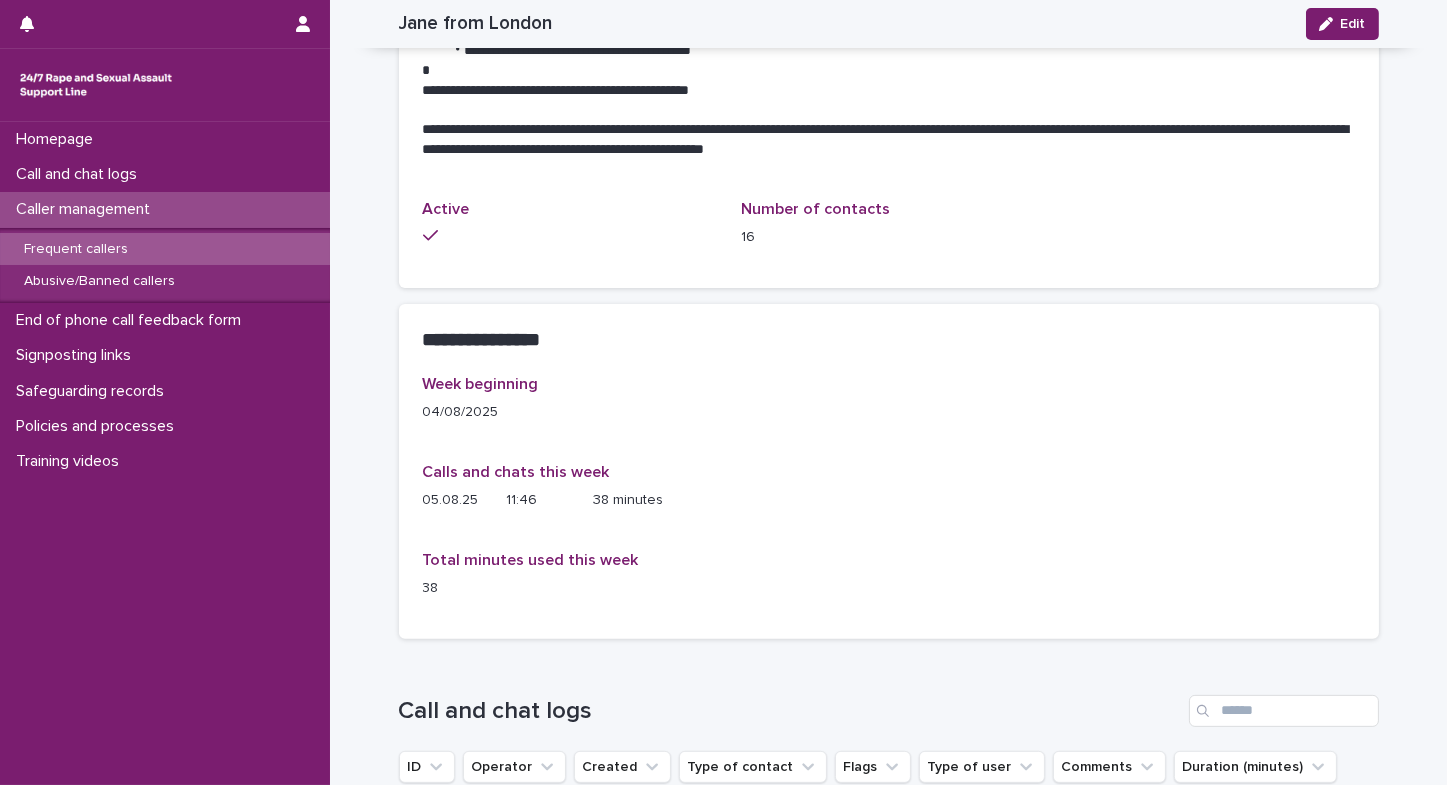 click on "Frequent callers" at bounding box center (76, 249) 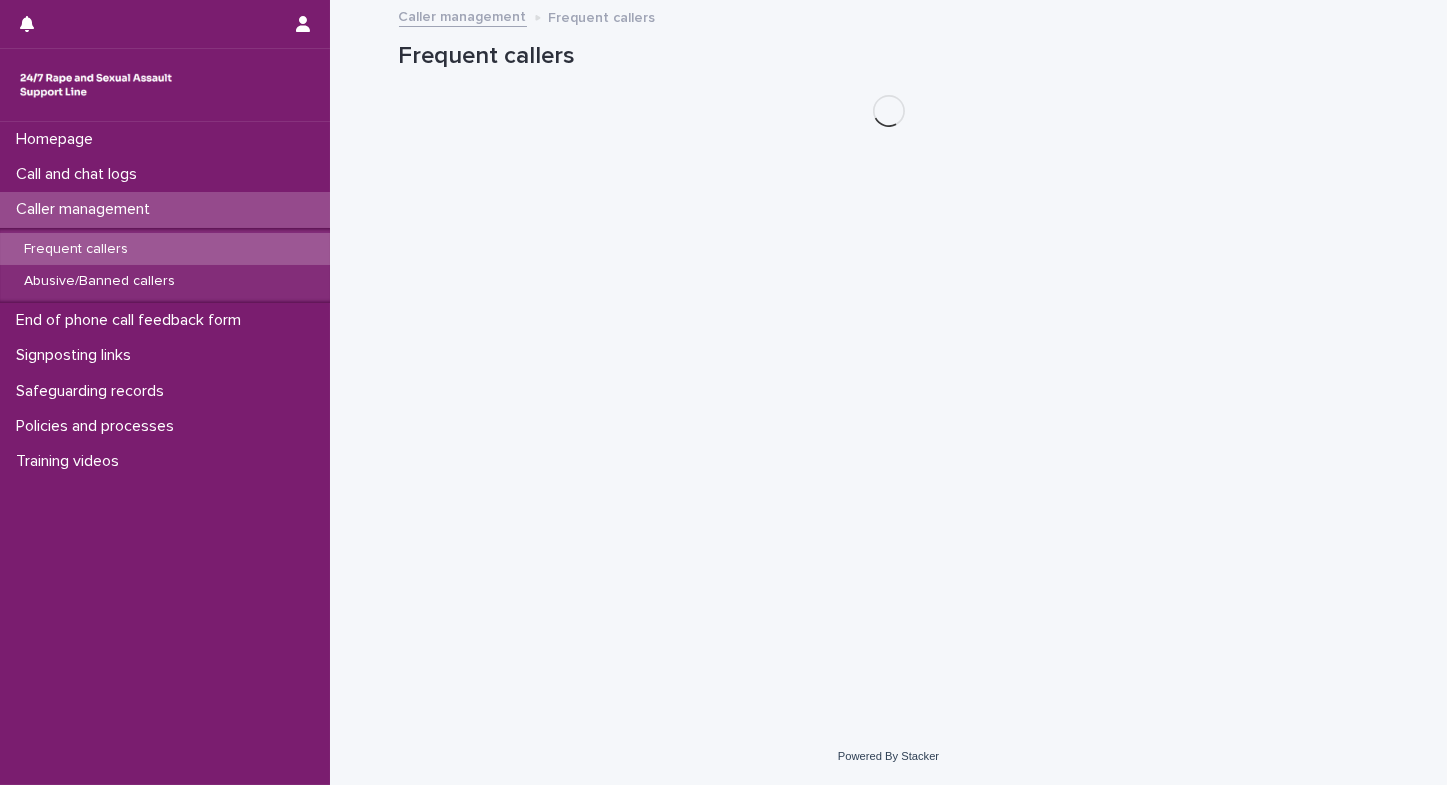 scroll, scrollTop: 0, scrollLeft: 0, axis: both 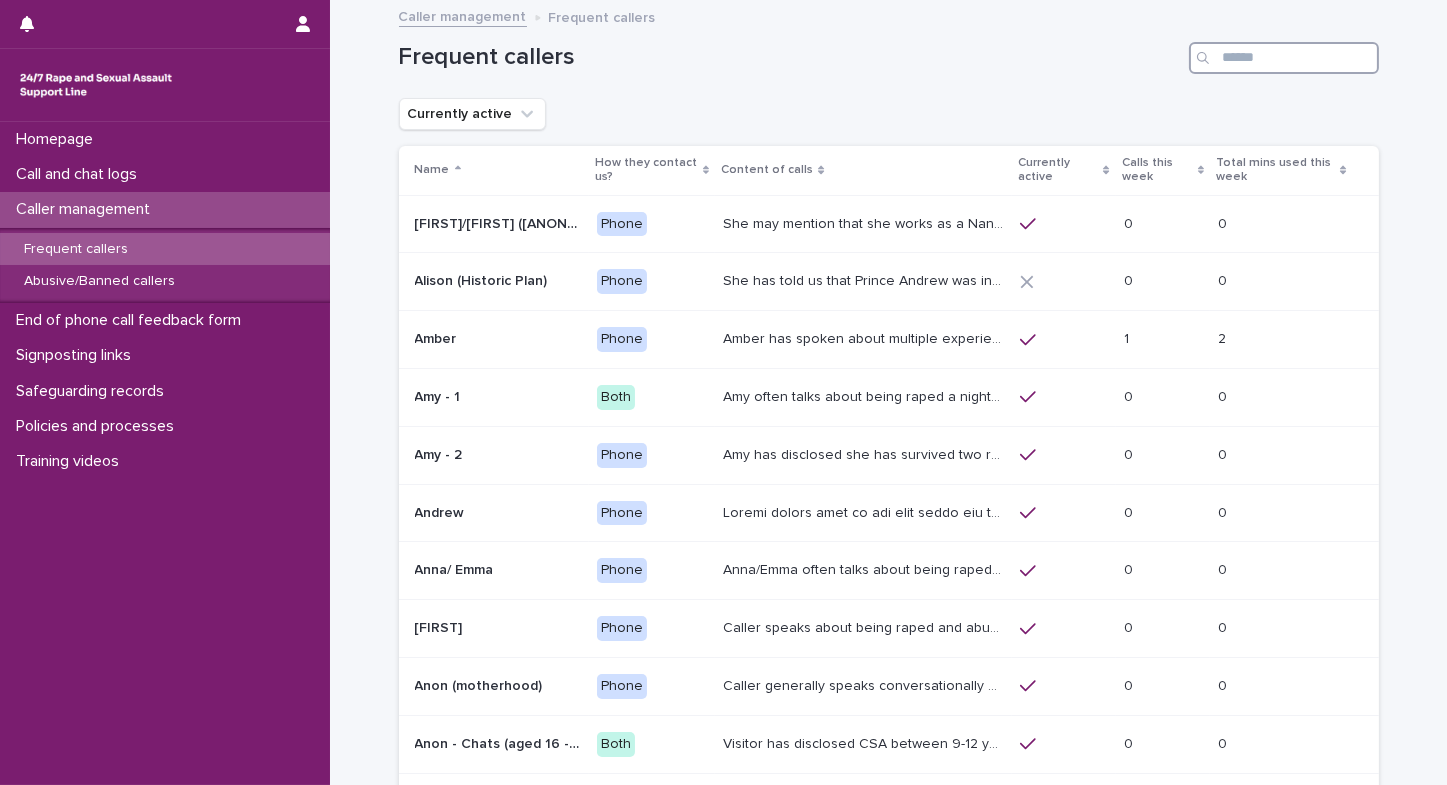 click at bounding box center (1284, 58) 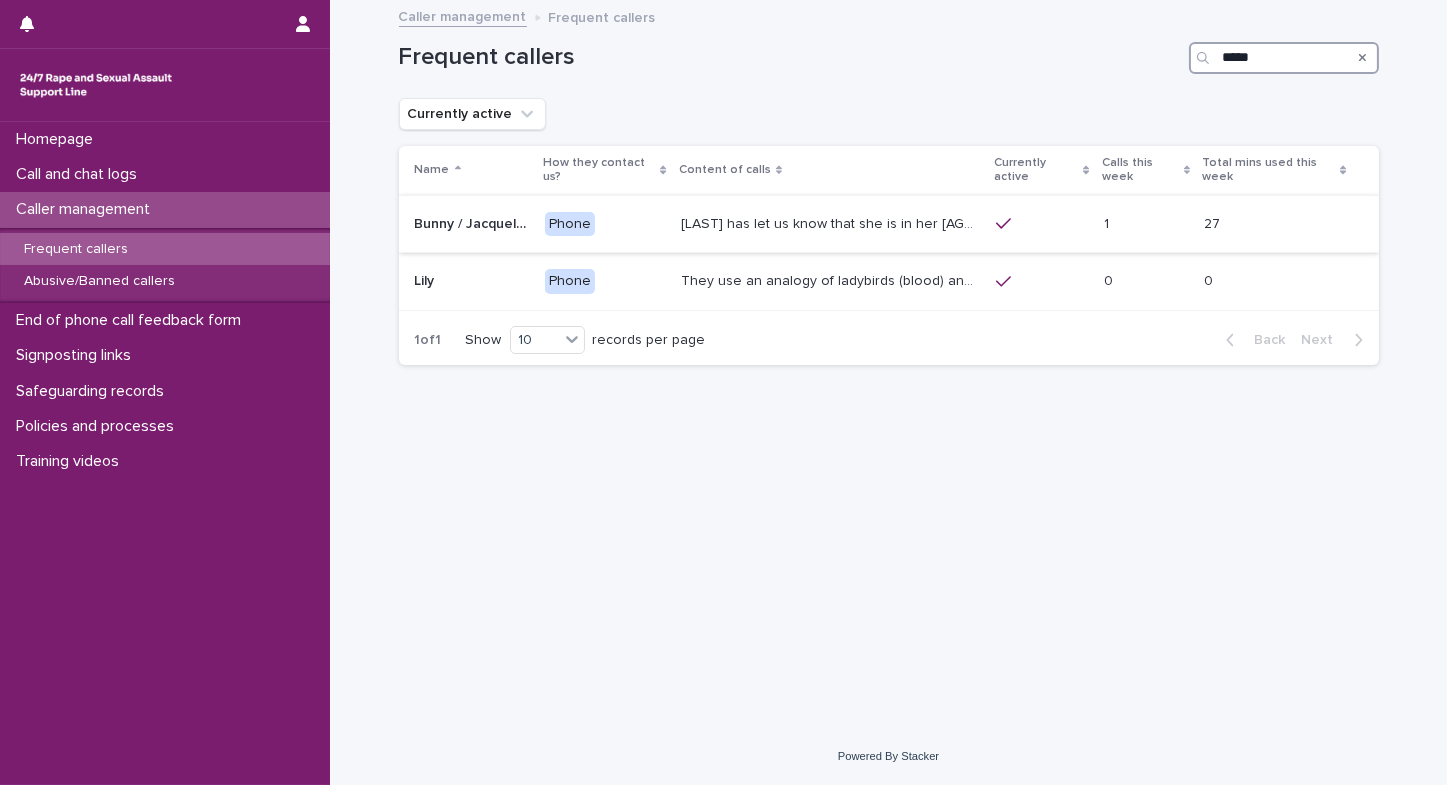 type on "*****" 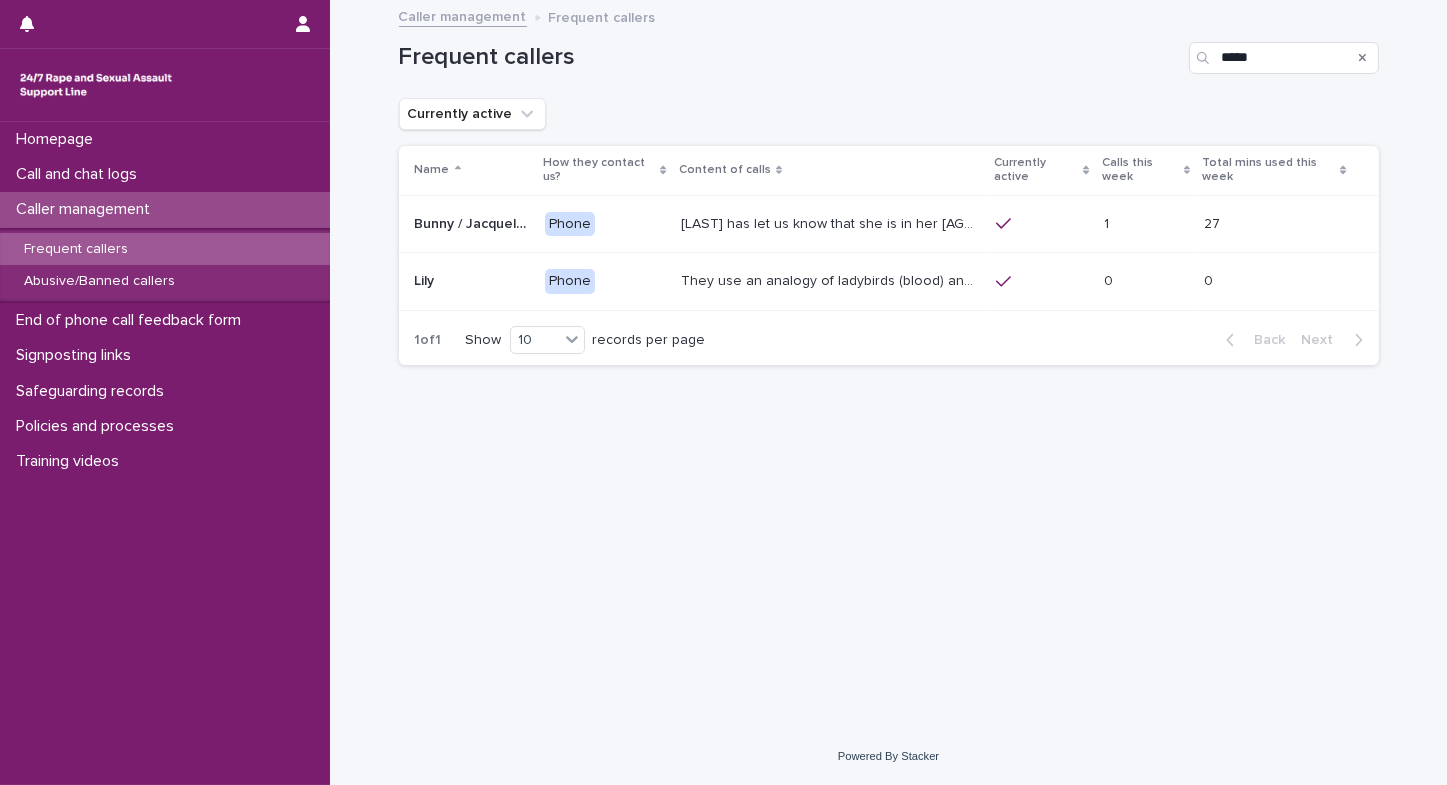 click on "Bunny / Jacqueline" at bounding box center (474, 222) 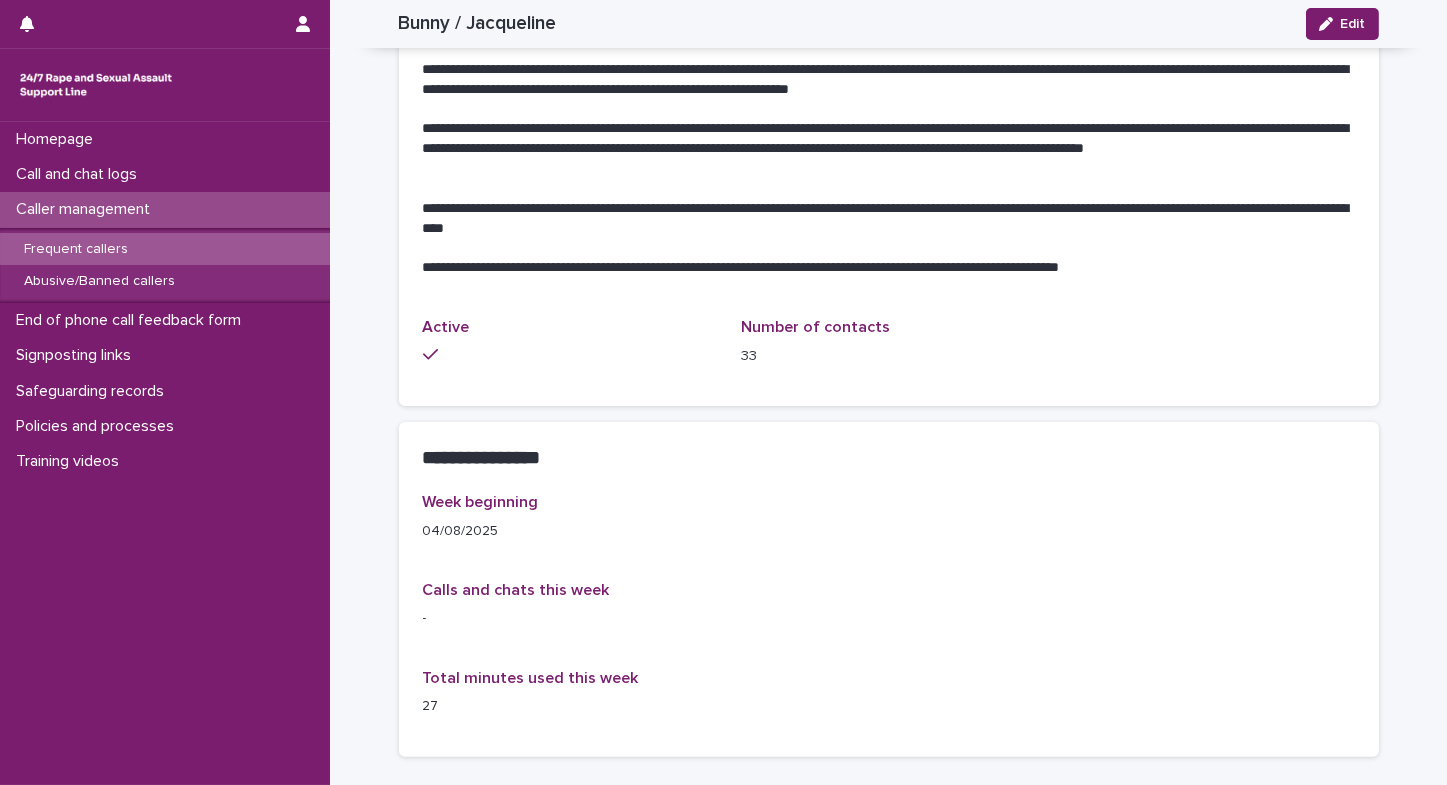 scroll, scrollTop: 1172, scrollLeft: 0, axis: vertical 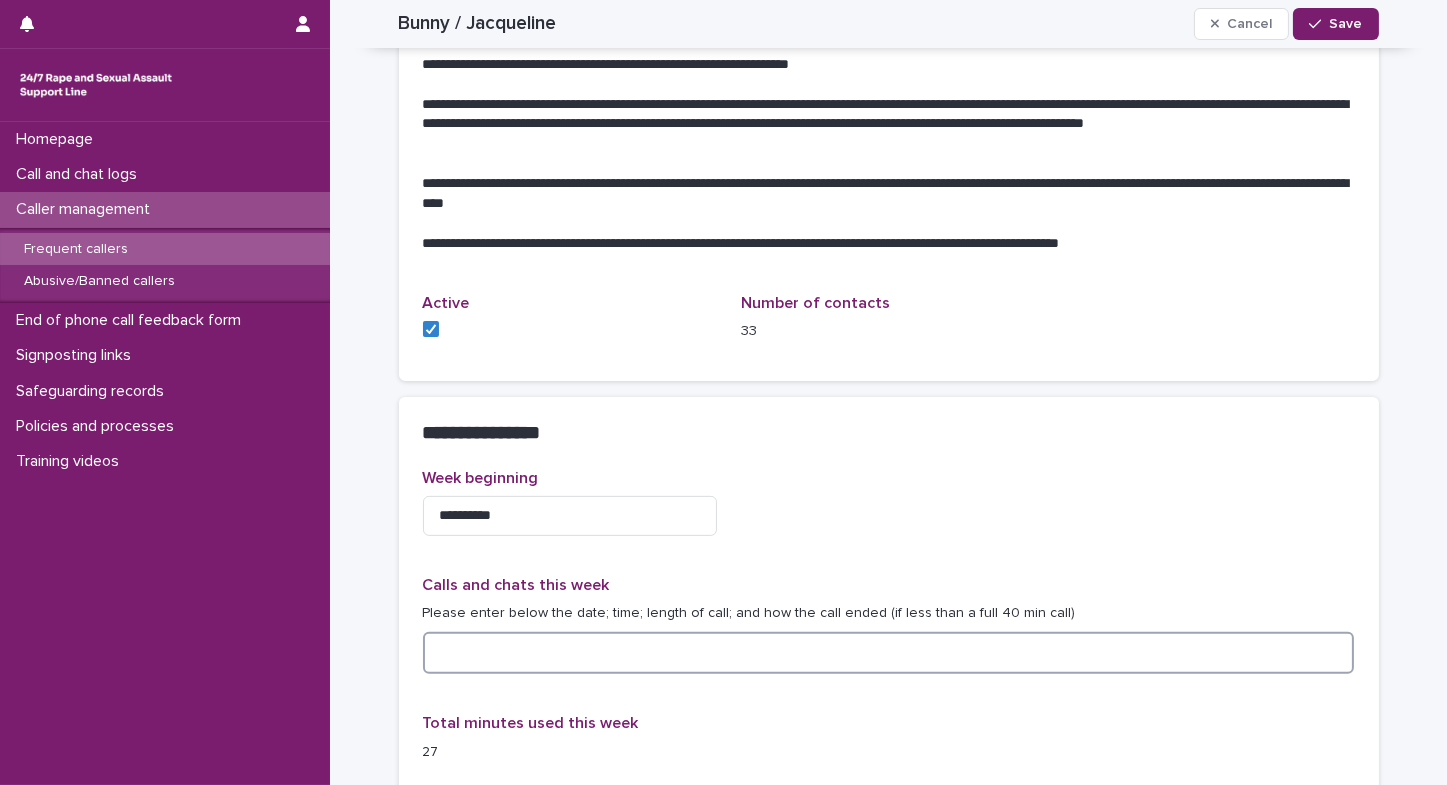 click at bounding box center [889, 653] 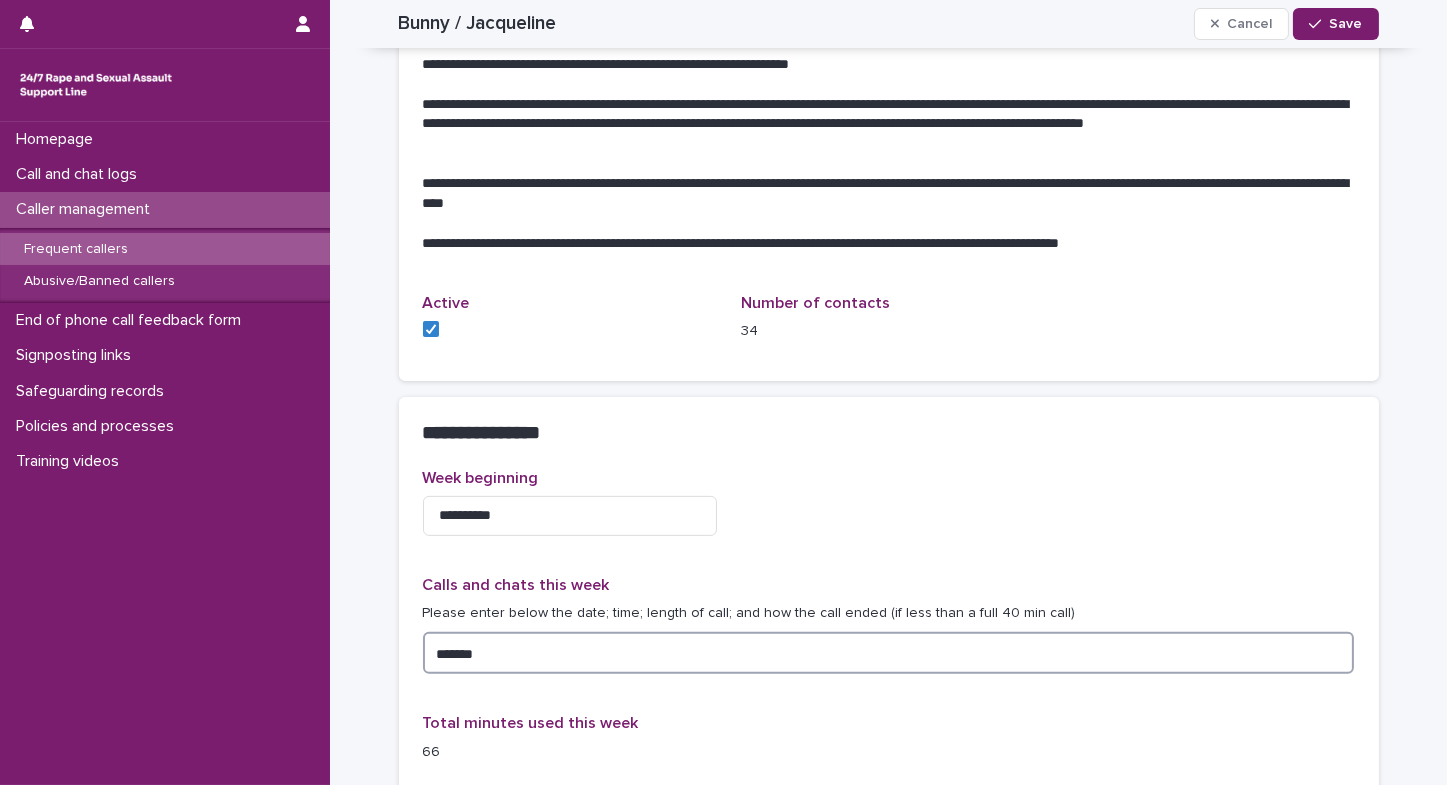 scroll, scrollTop: 1239, scrollLeft: 0, axis: vertical 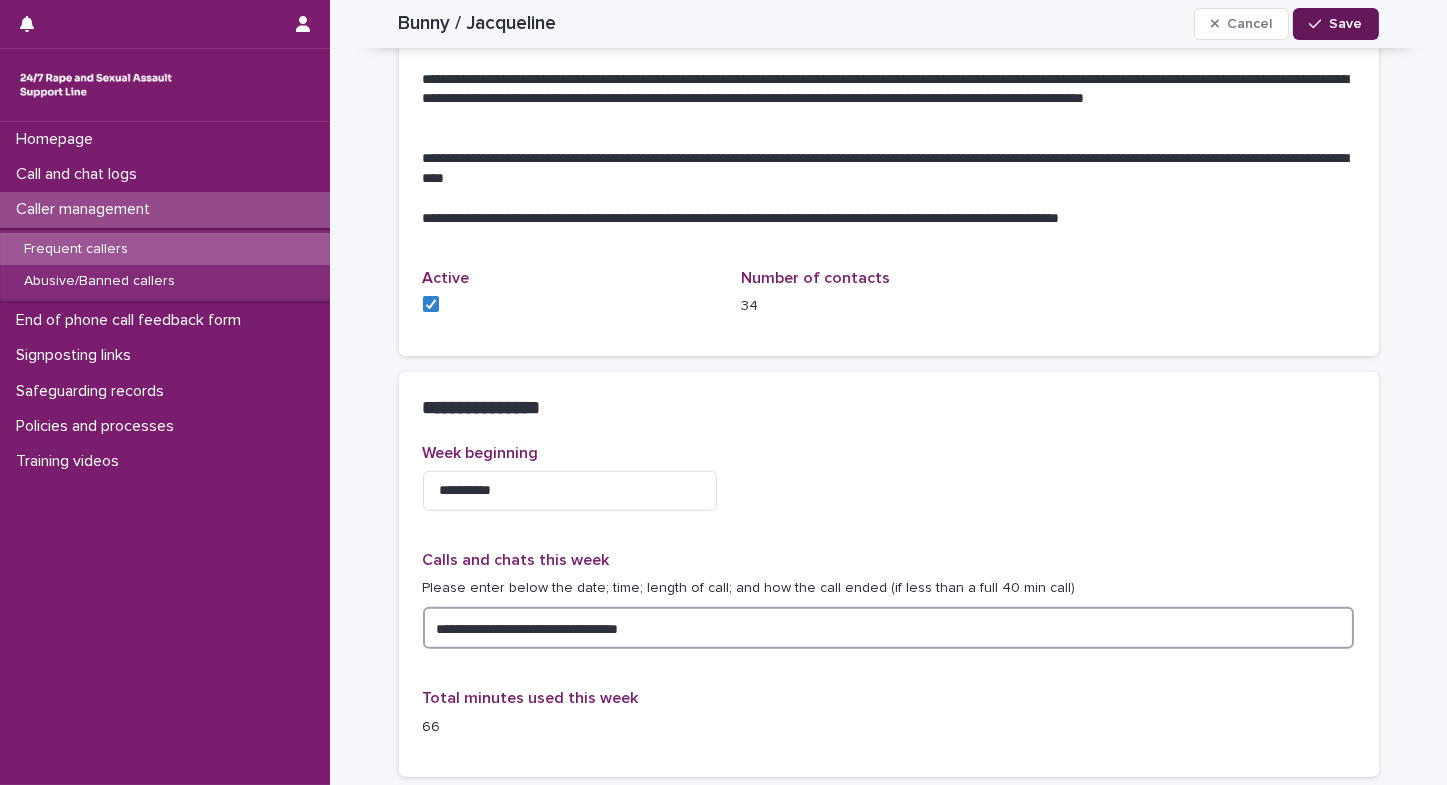 type on "**********" 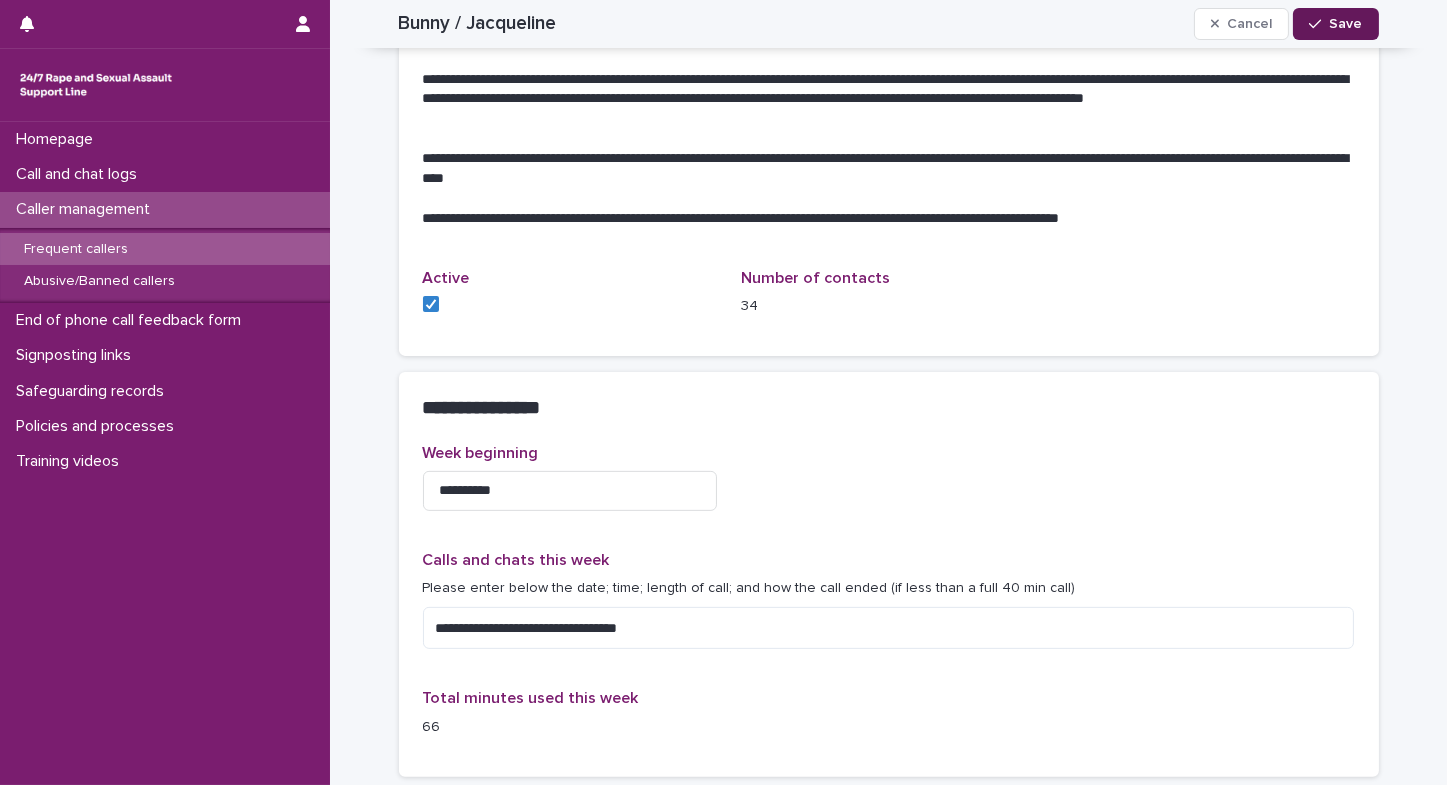click at bounding box center (1319, 24) 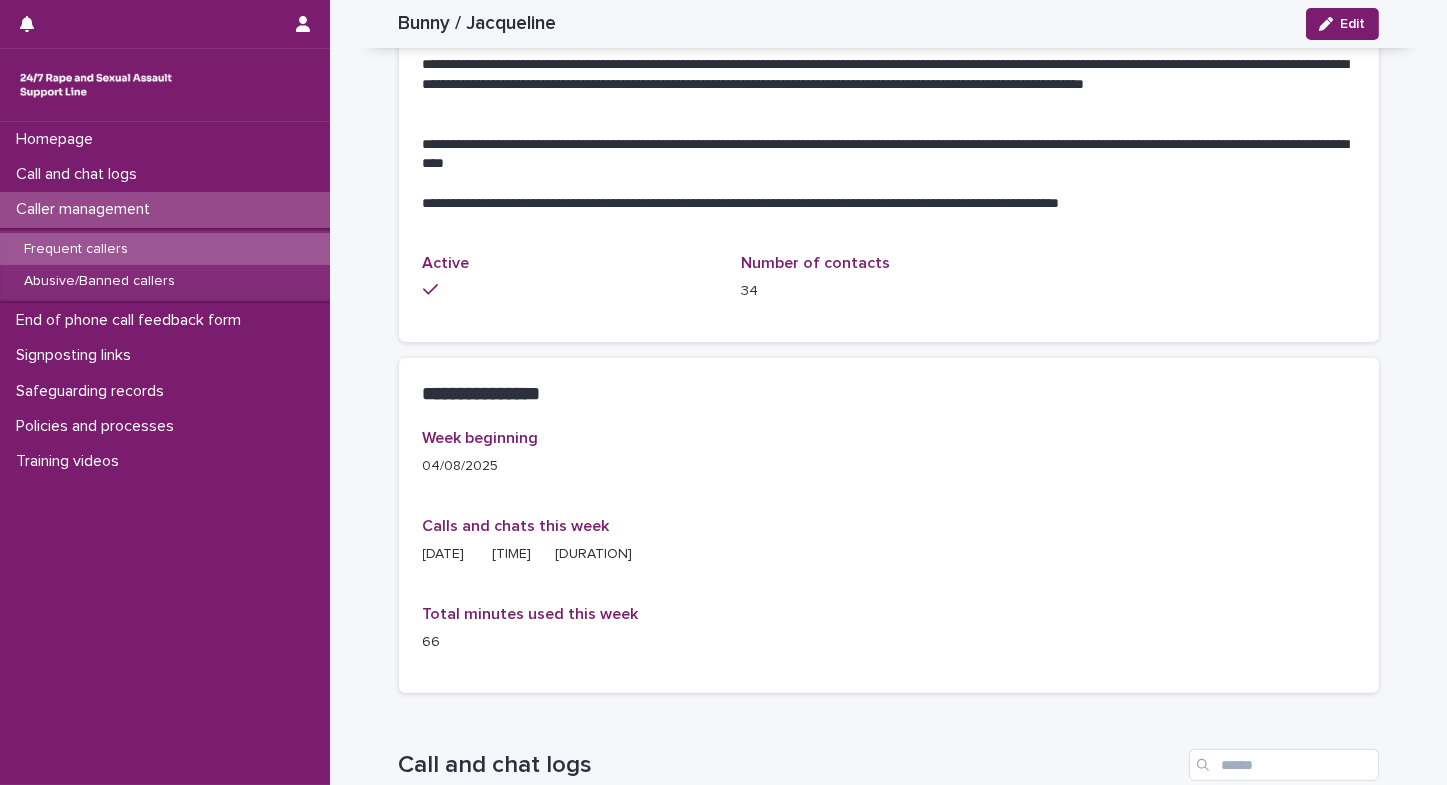 scroll, scrollTop: 1197, scrollLeft: 0, axis: vertical 